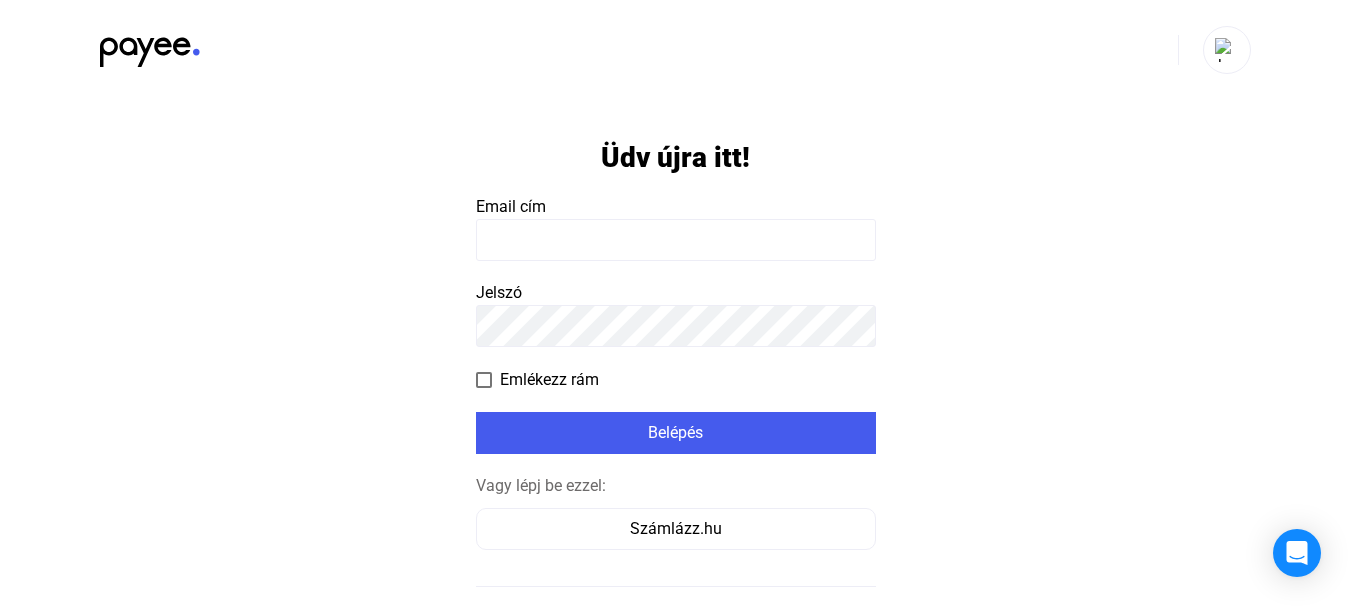 scroll, scrollTop: 0, scrollLeft: 0, axis: both 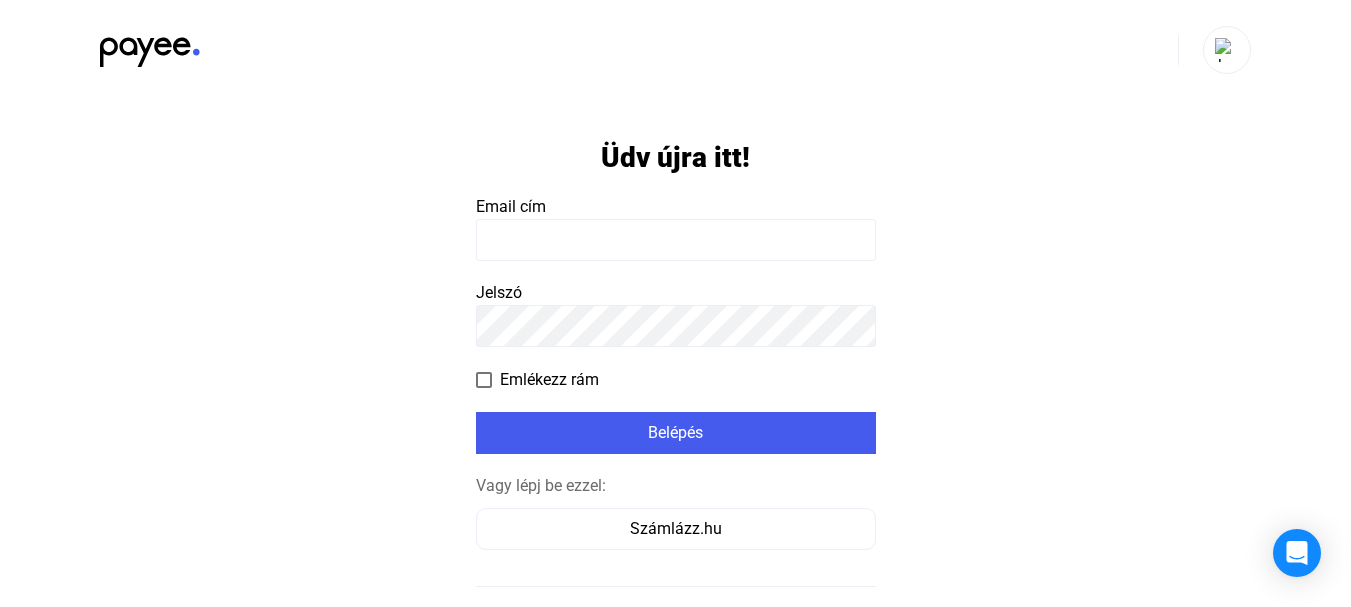 click at bounding box center (676, 240) 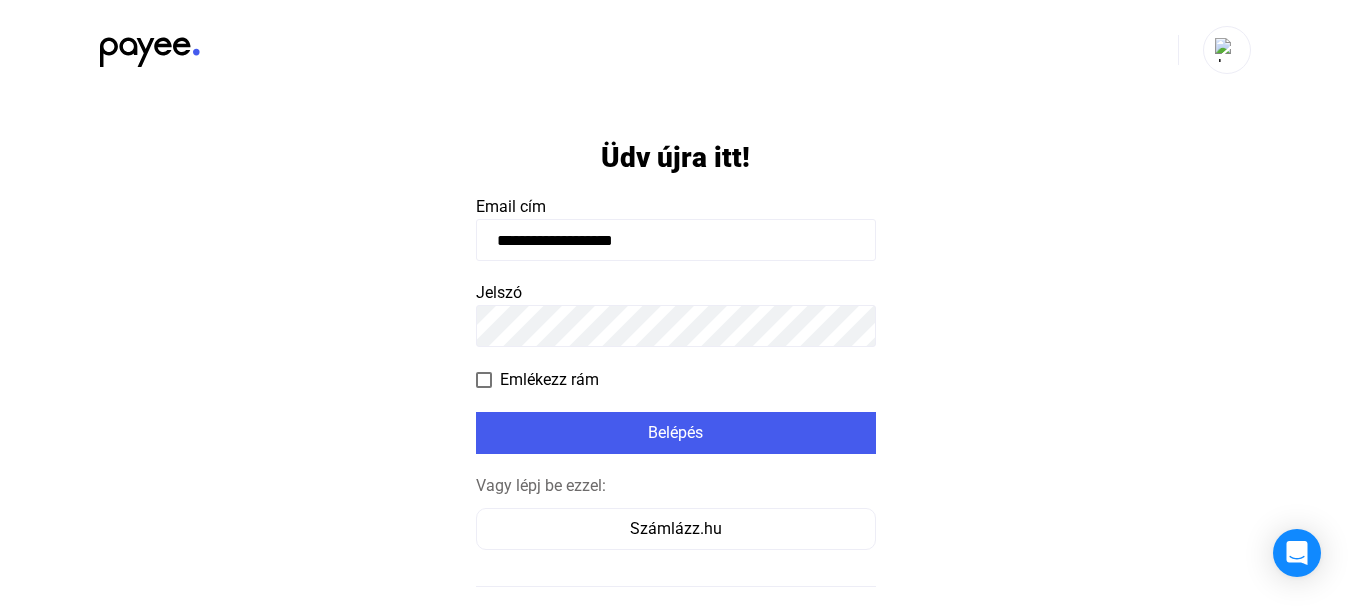 type on "**********" 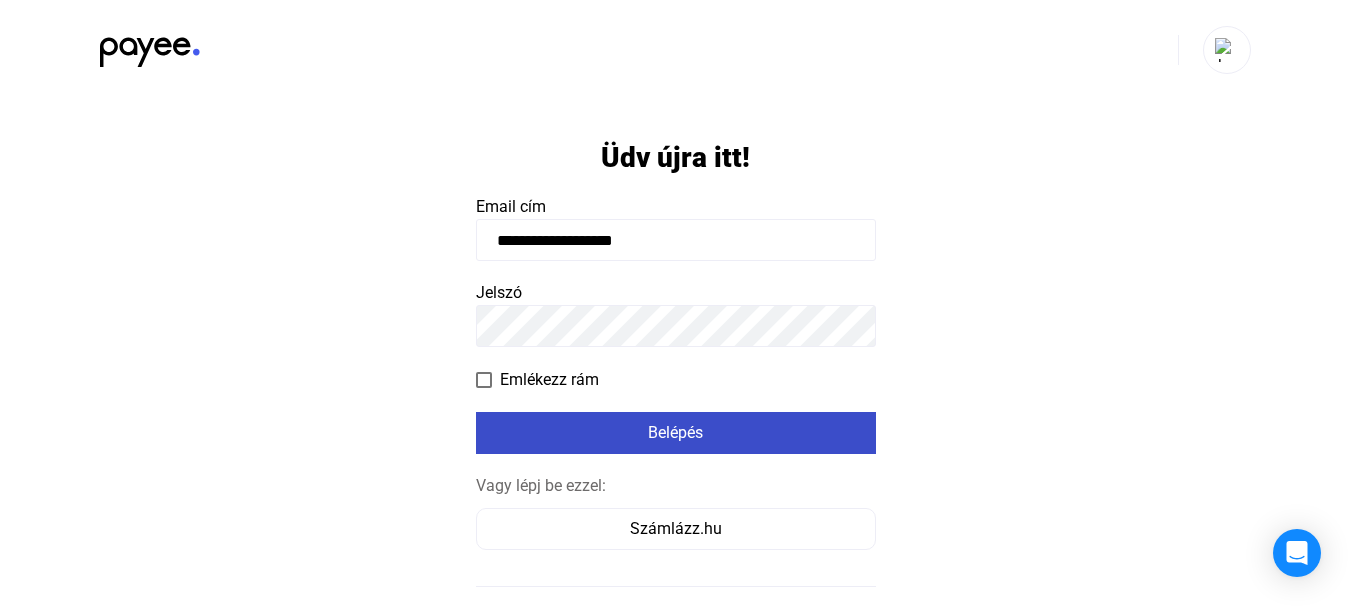 click on "Belépés" at bounding box center [676, 433] 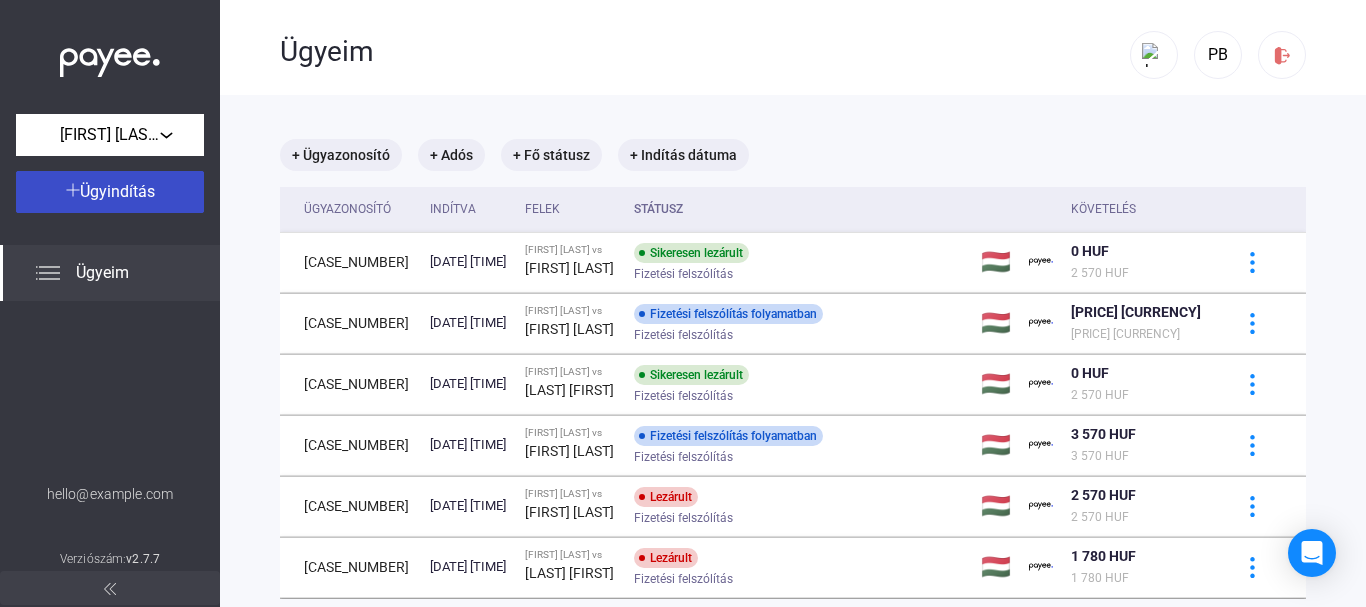 click on "Ügyindítás" at bounding box center [110, 192] 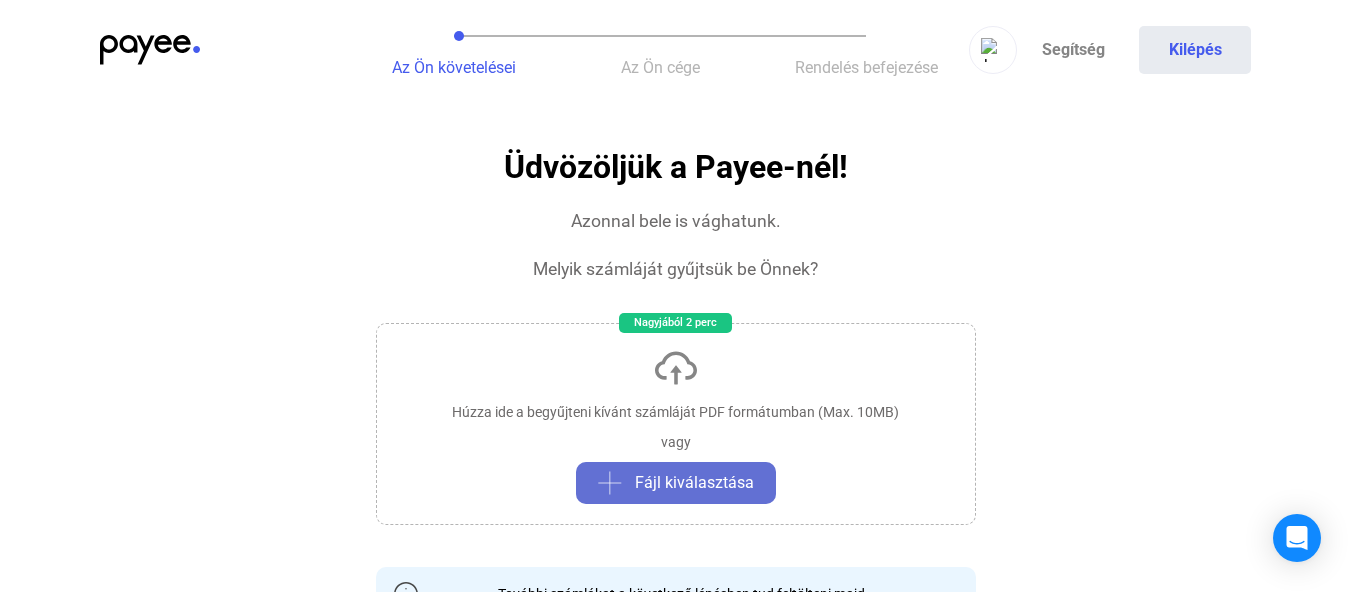 click on "Fájl kiválasztása" at bounding box center (676, 483) 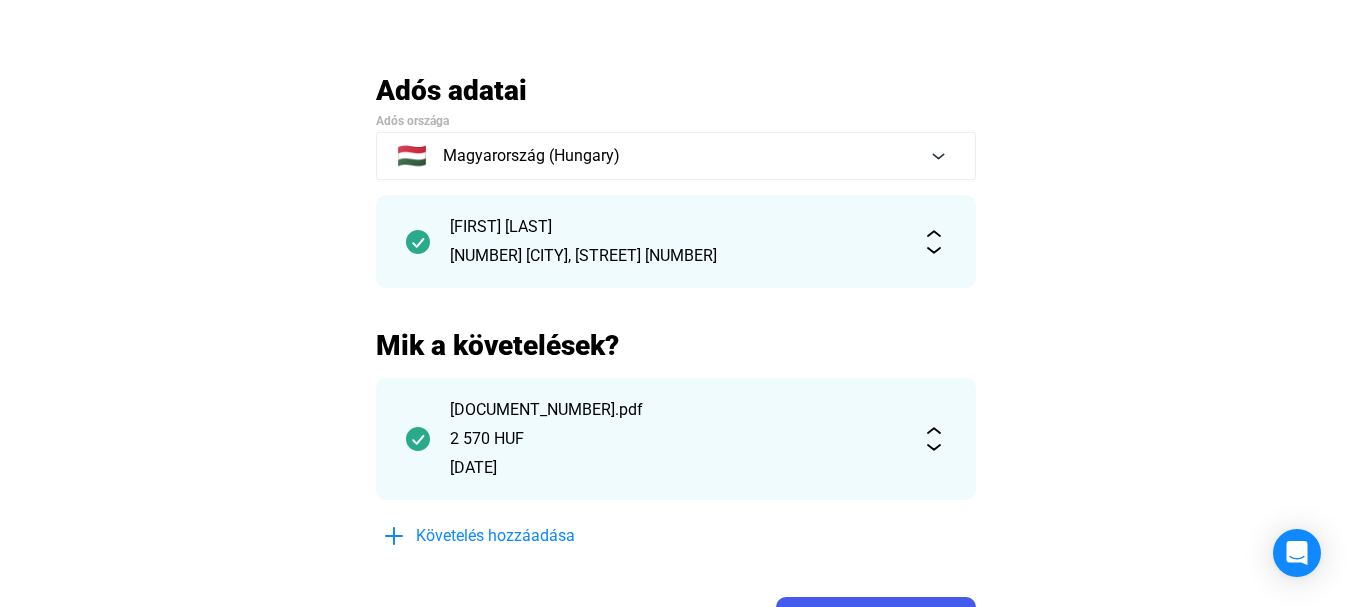 scroll, scrollTop: 100, scrollLeft: 0, axis: vertical 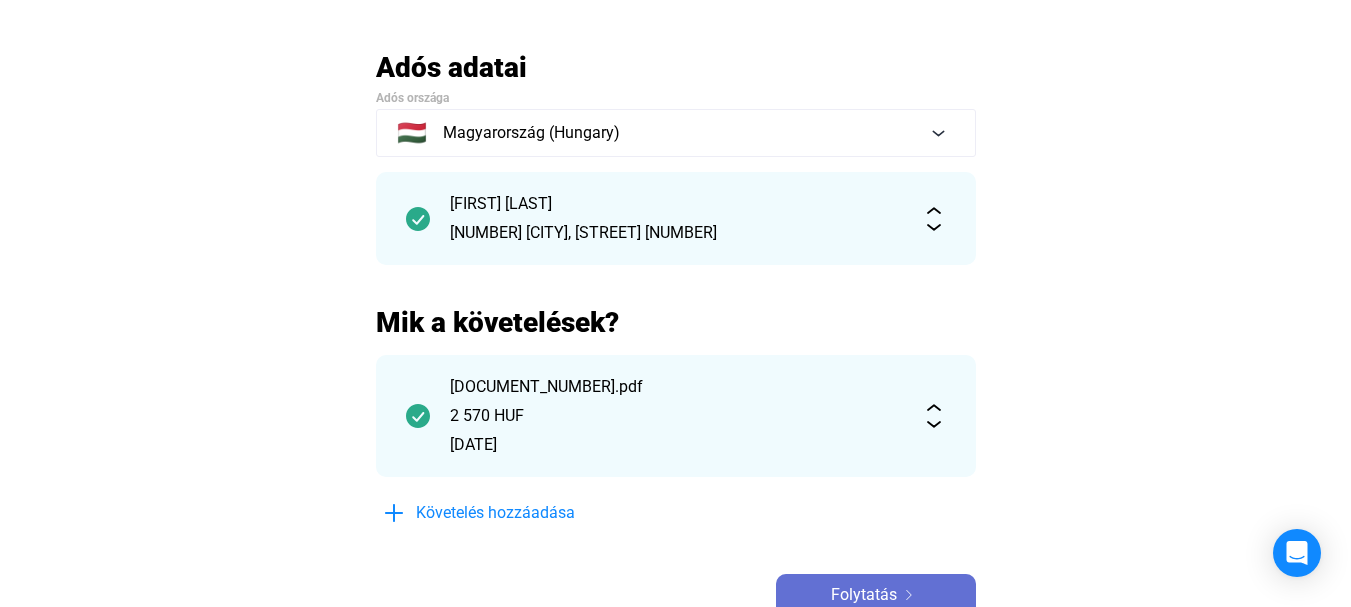 click on "Folytatás" at bounding box center (864, 595) 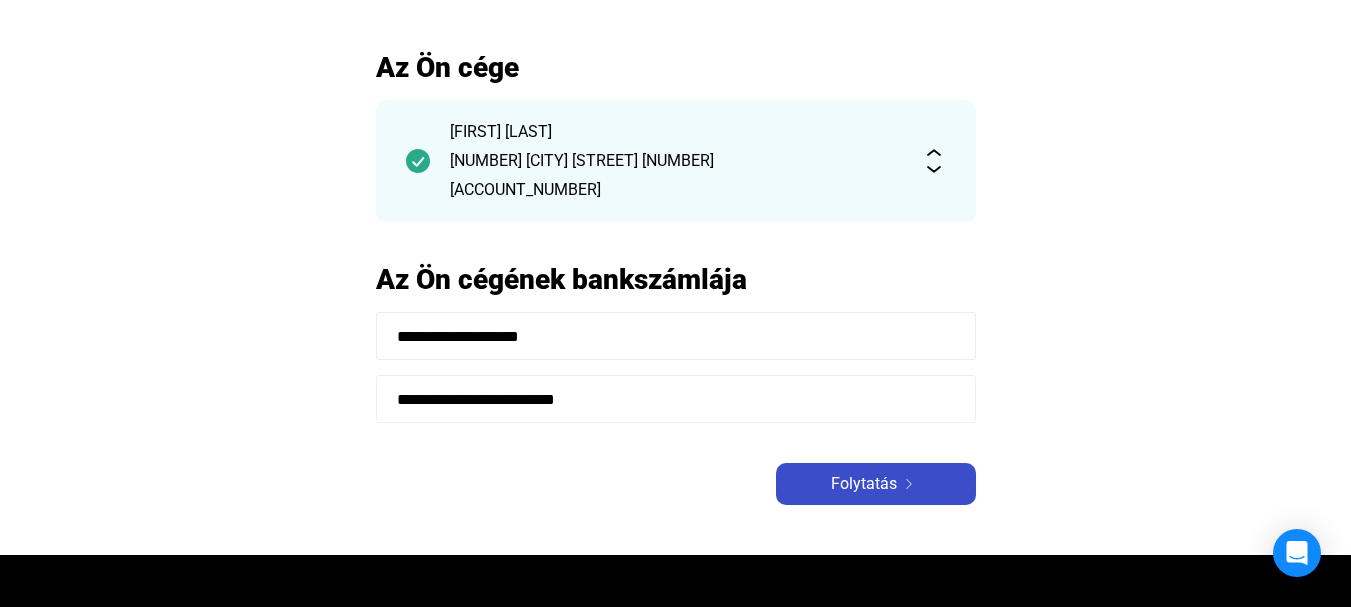click on "Folytatás" at bounding box center (864, 484) 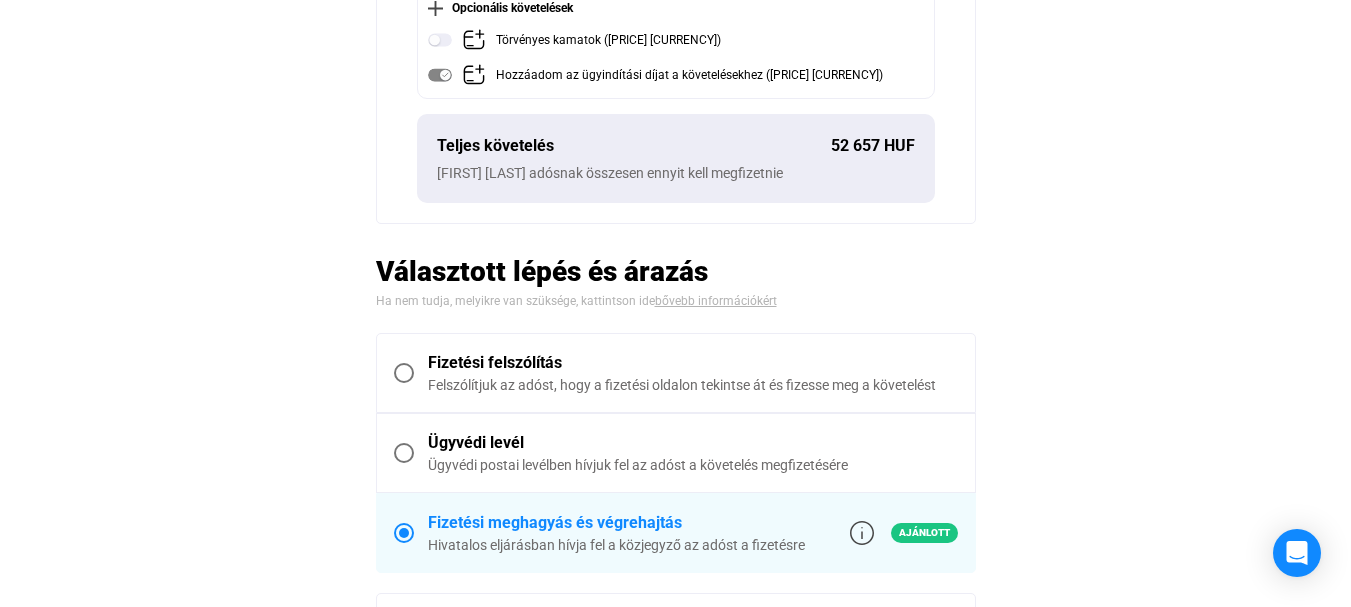 scroll, scrollTop: 400, scrollLeft: 0, axis: vertical 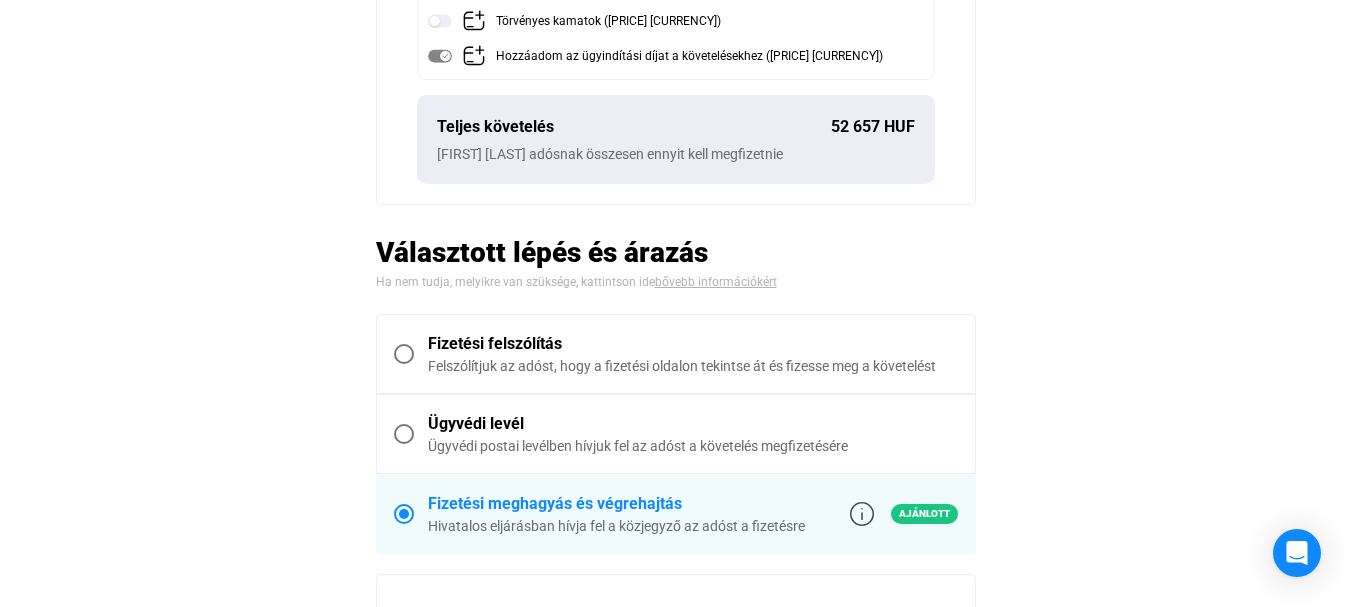 click at bounding box center (404, 354) 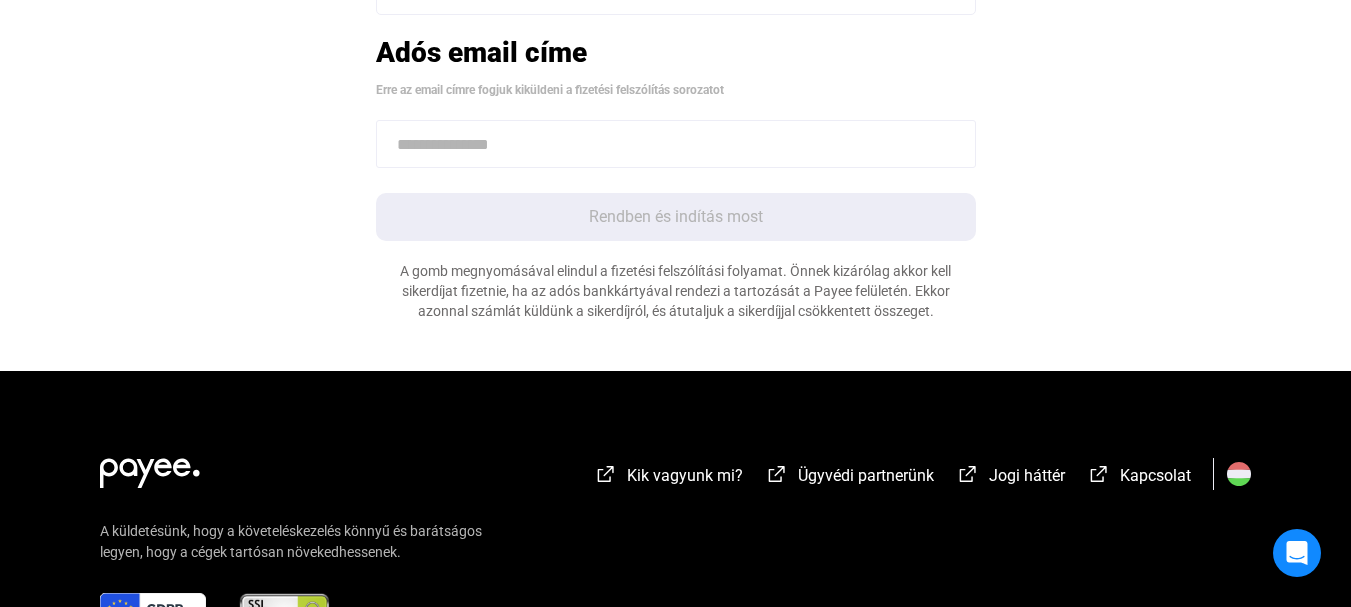 scroll, scrollTop: 973, scrollLeft: 0, axis: vertical 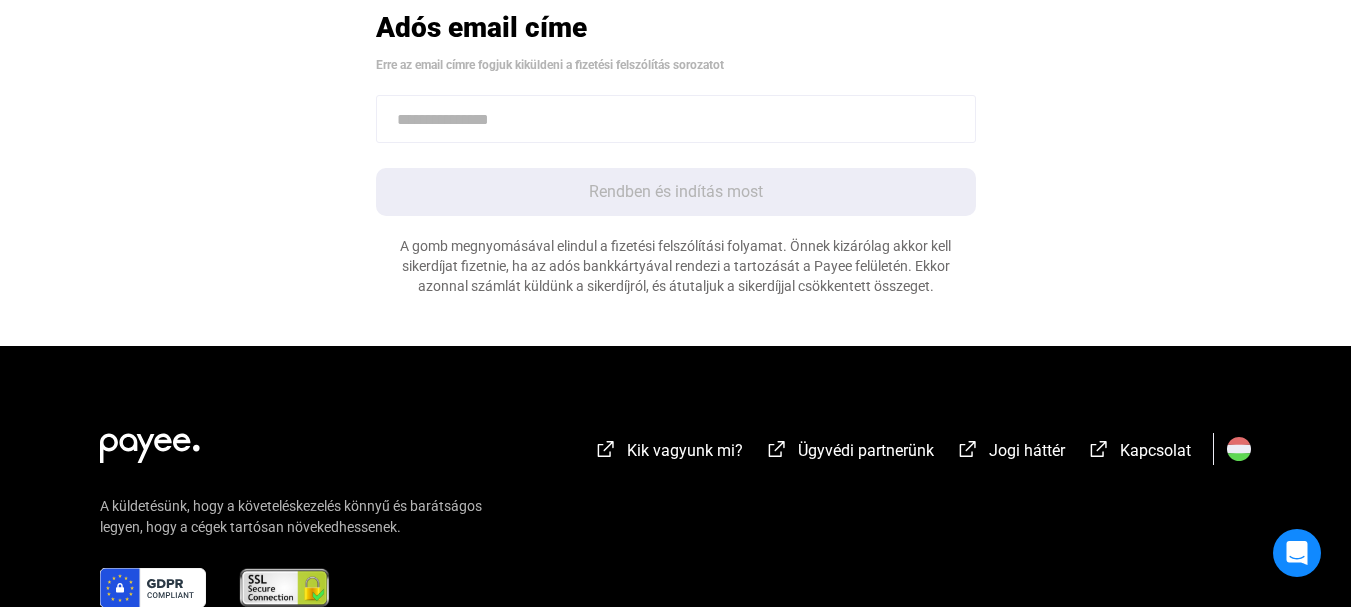 click at bounding box center (676, 119) 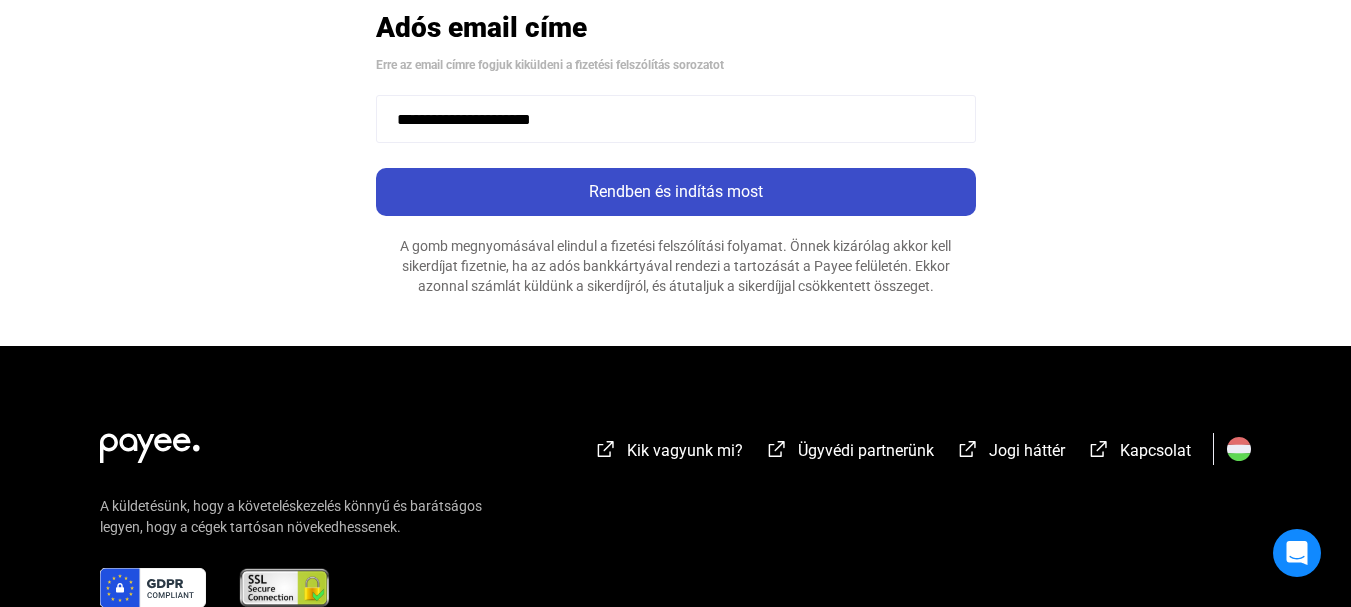 type on "**********" 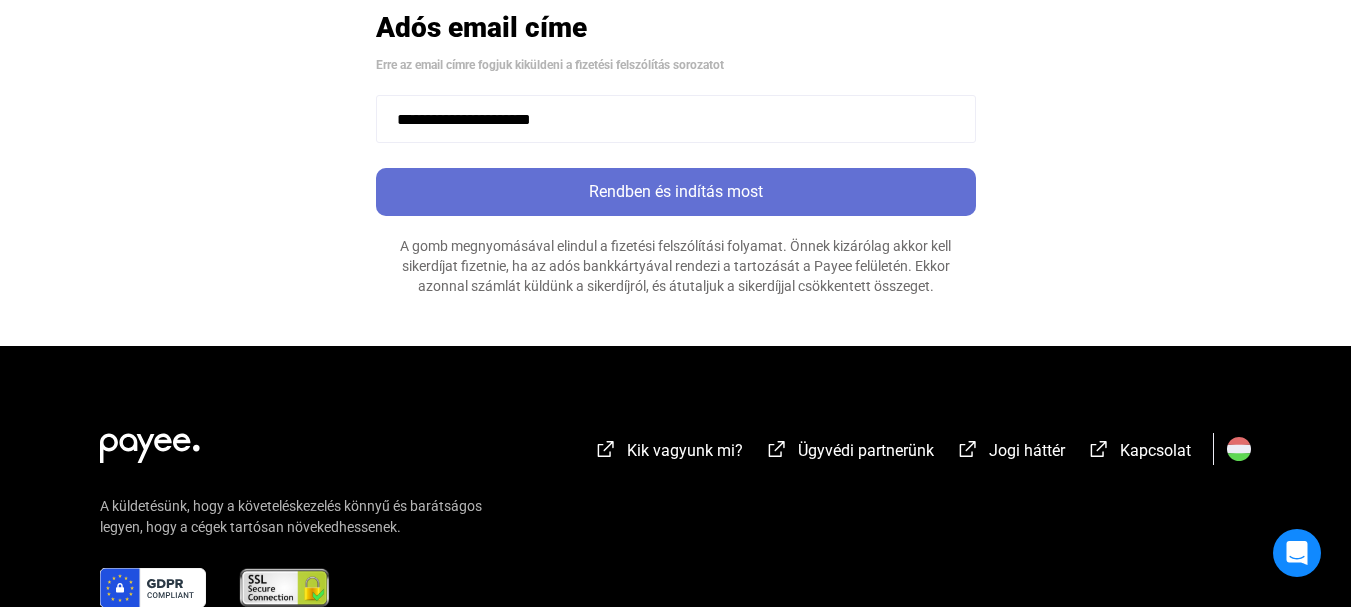 click on "Rendben és indítás most" at bounding box center [676, 192] 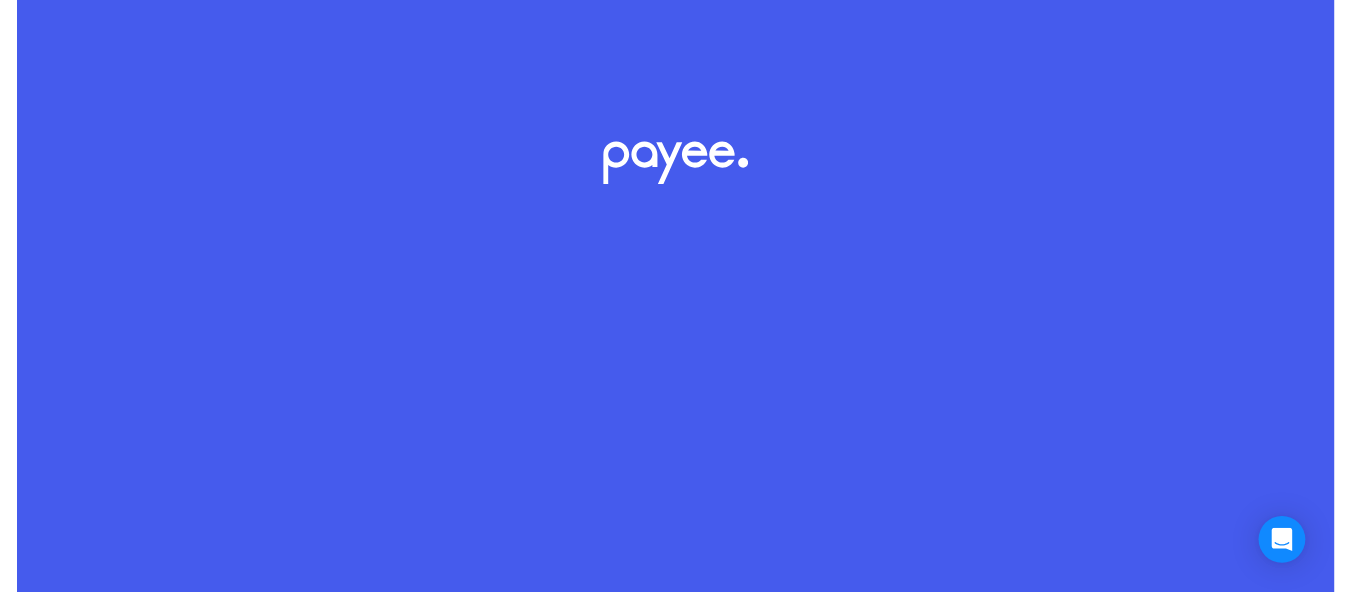 scroll, scrollTop: 0, scrollLeft: 0, axis: both 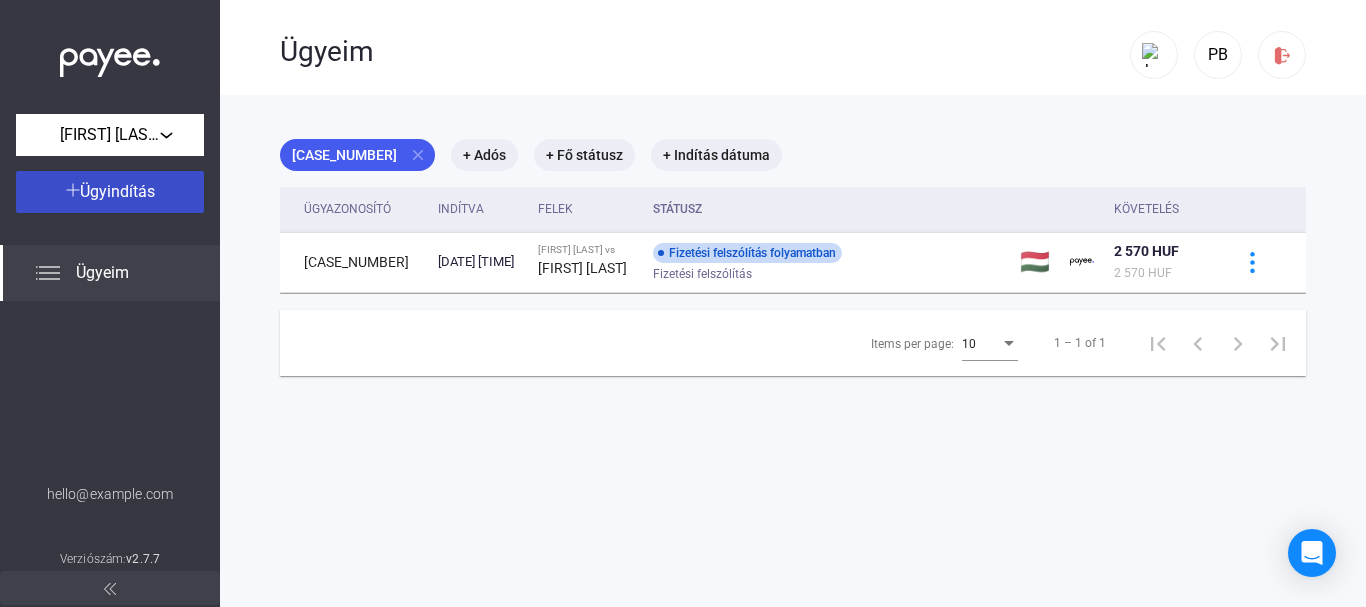 click on "Ügyindítás" at bounding box center [117, 191] 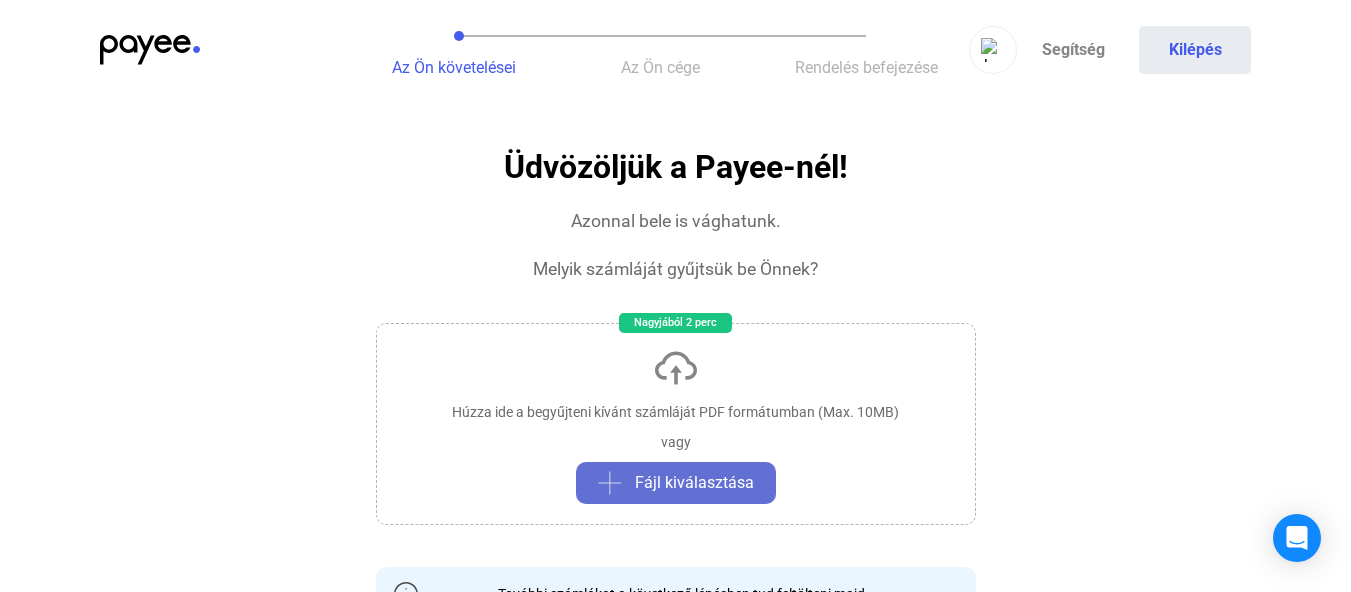 click on "Fájl kiválasztása" at bounding box center (694, 483) 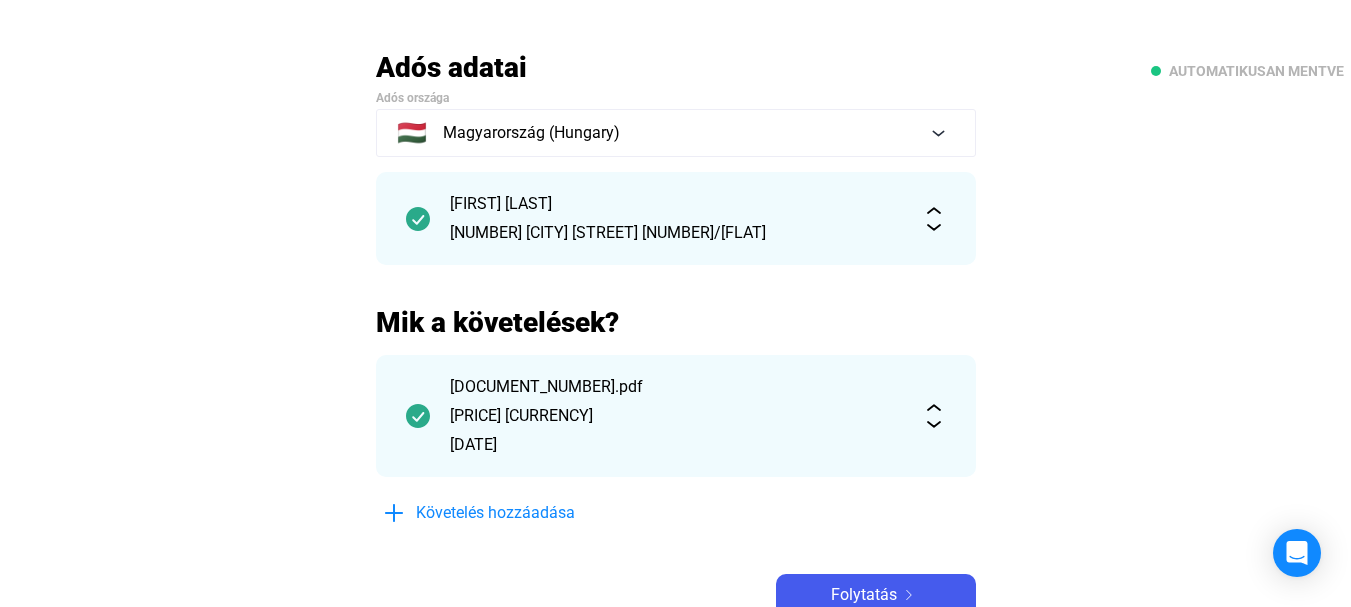 scroll, scrollTop: 200, scrollLeft: 0, axis: vertical 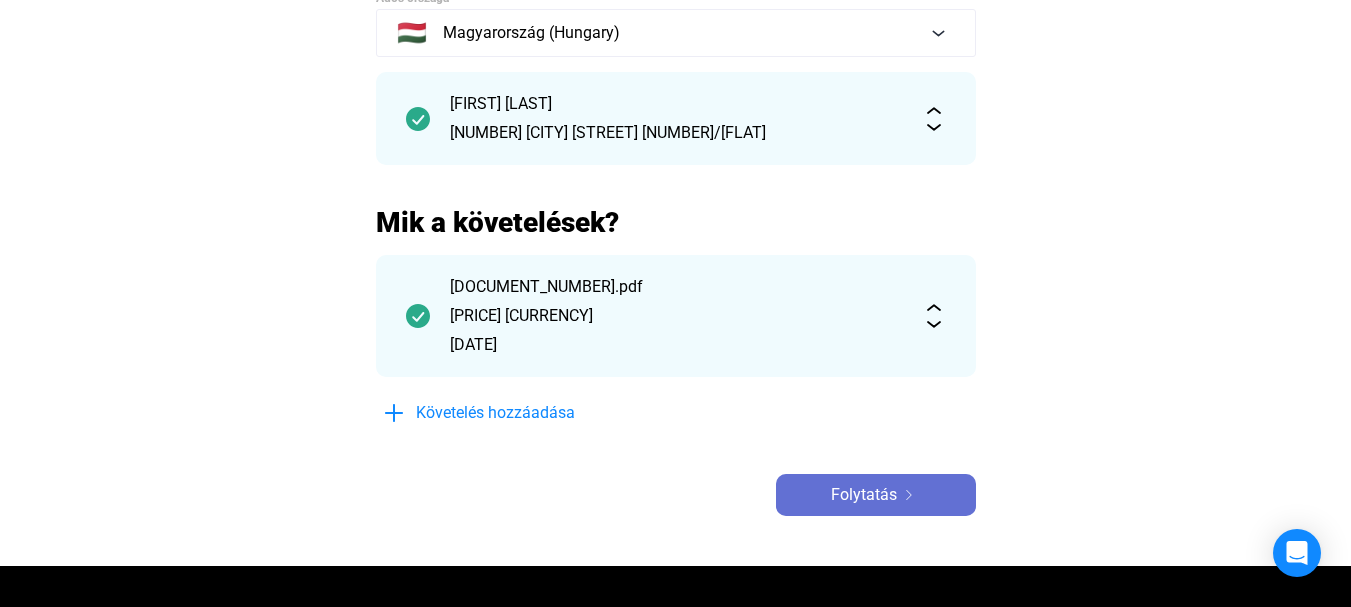 click on "Folytatás" at bounding box center [864, 495] 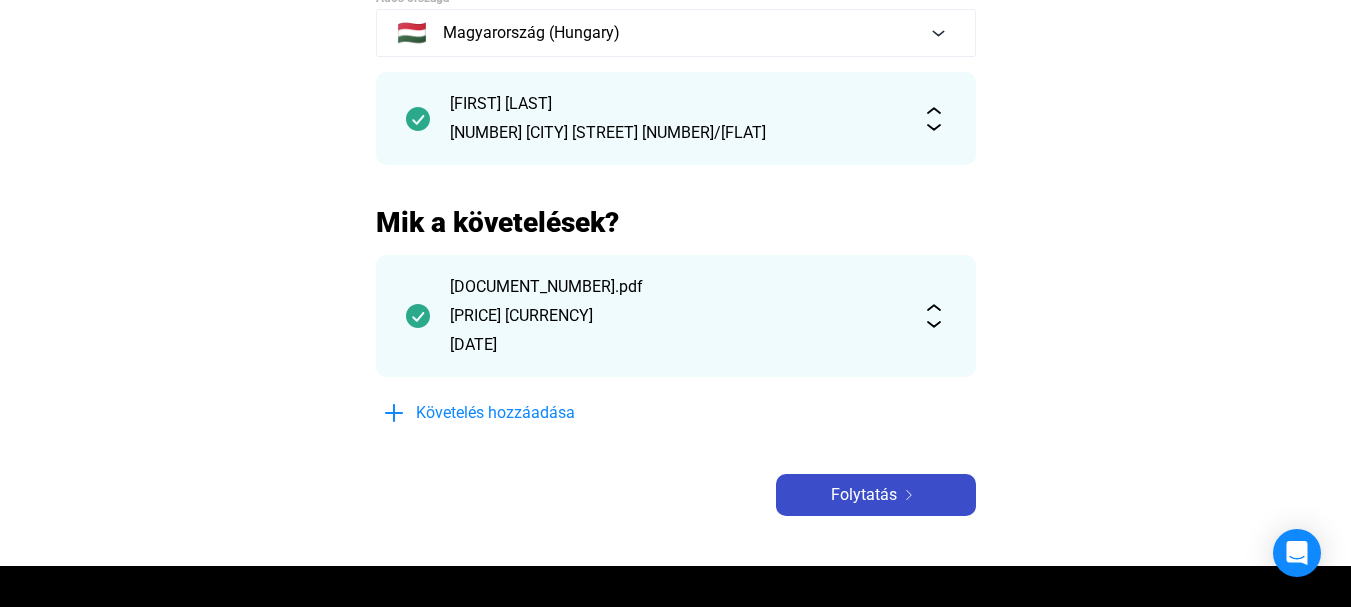 scroll, scrollTop: 0, scrollLeft: 0, axis: both 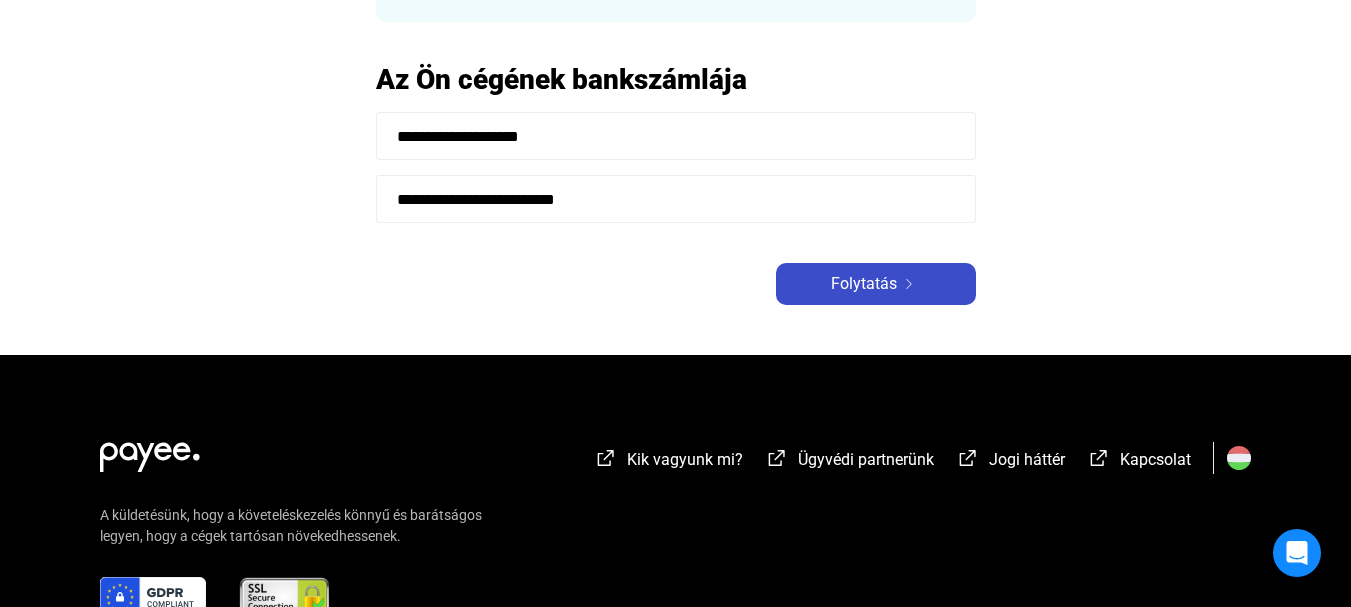 click on "Folytatás" at bounding box center [864, 284] 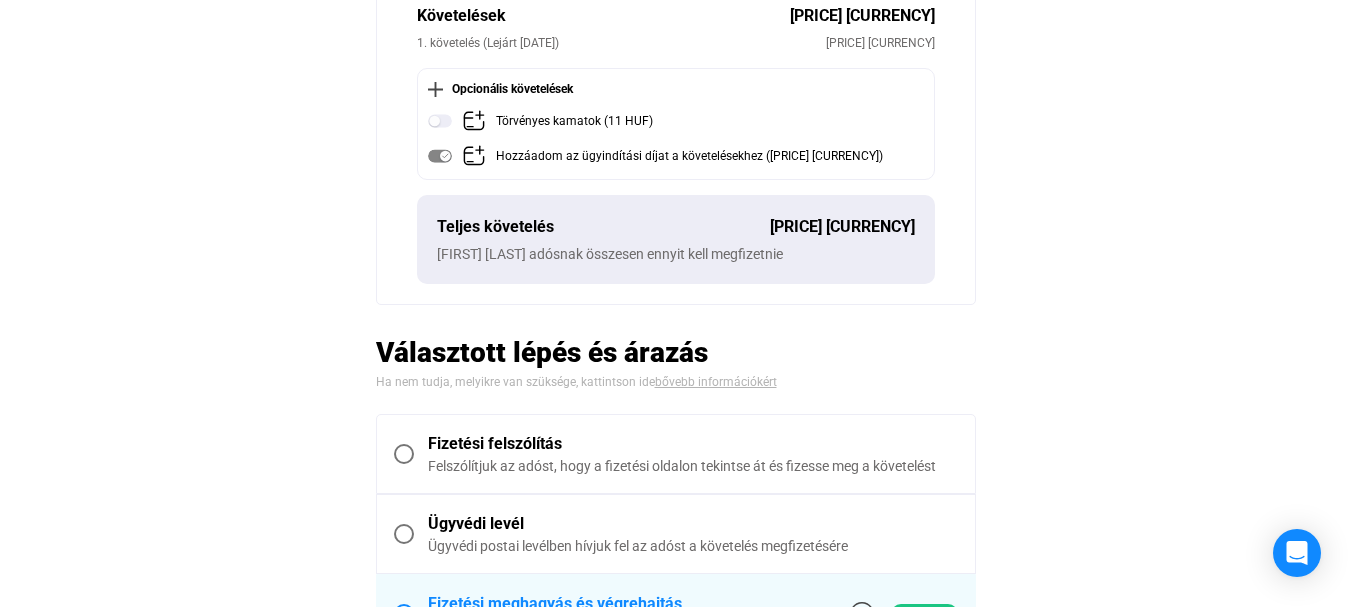 scroll, scrollTop: 400, scrollLeft: 0, axis: vertical 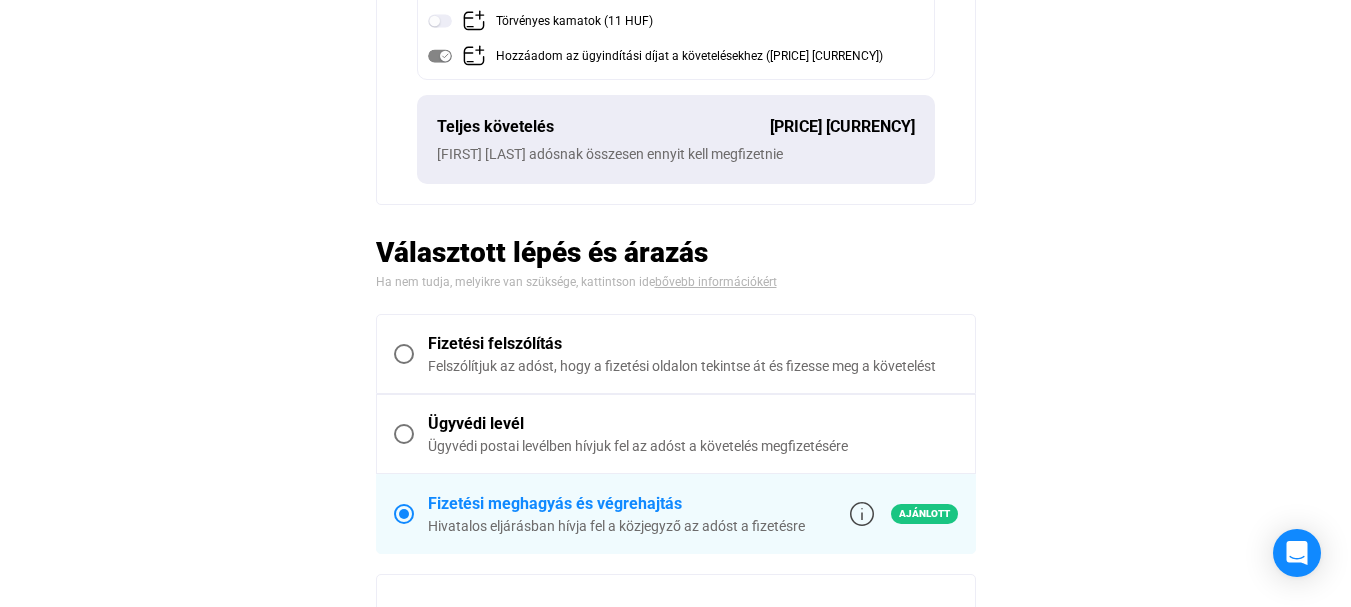 click at bounding box center [404, 354] 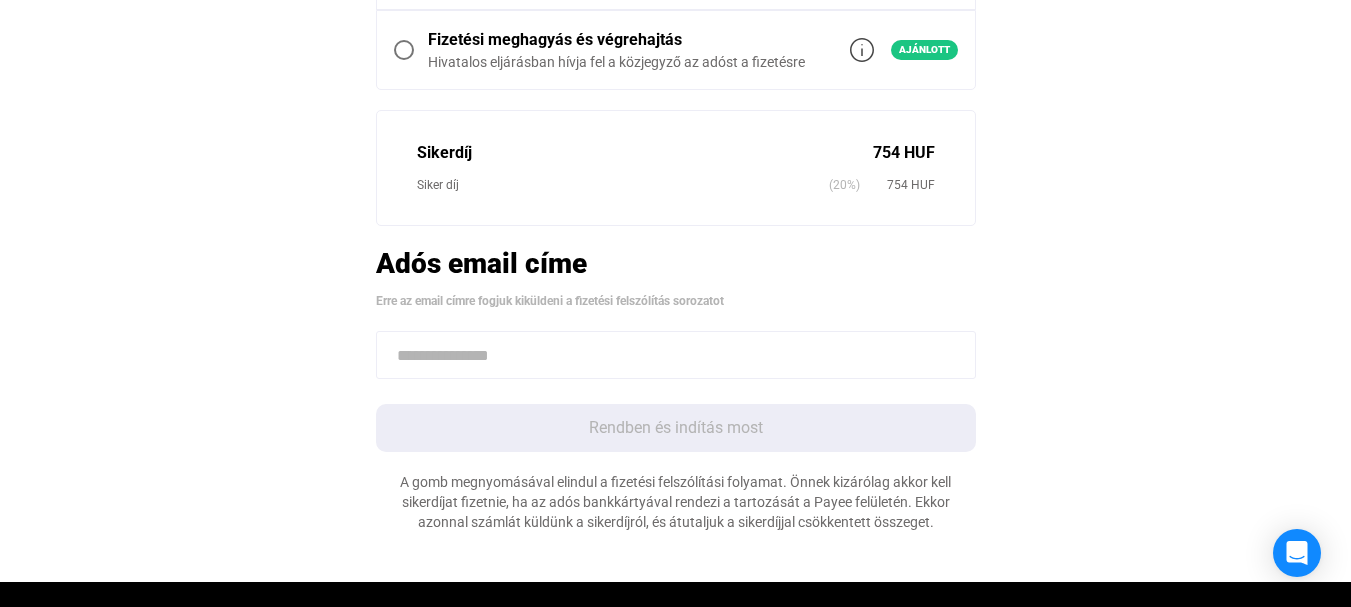 scroll, scrollTop: 773, scrollLeft: 0, axis: vertical 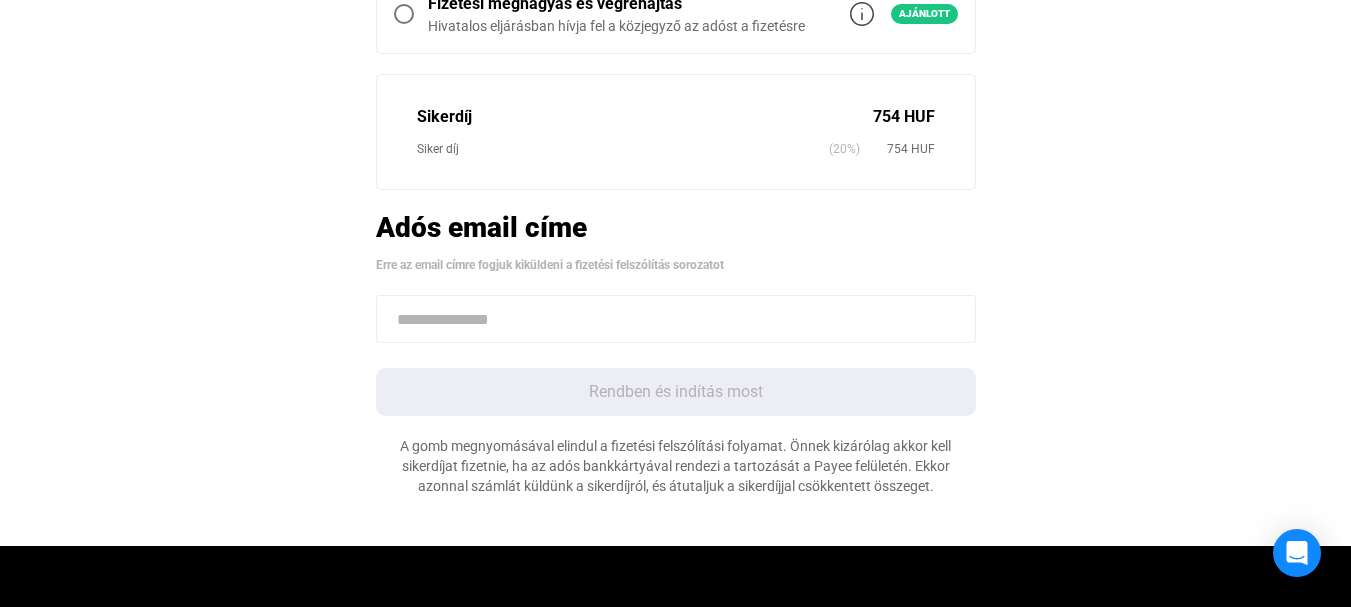 click at bounding box center (676, 319) 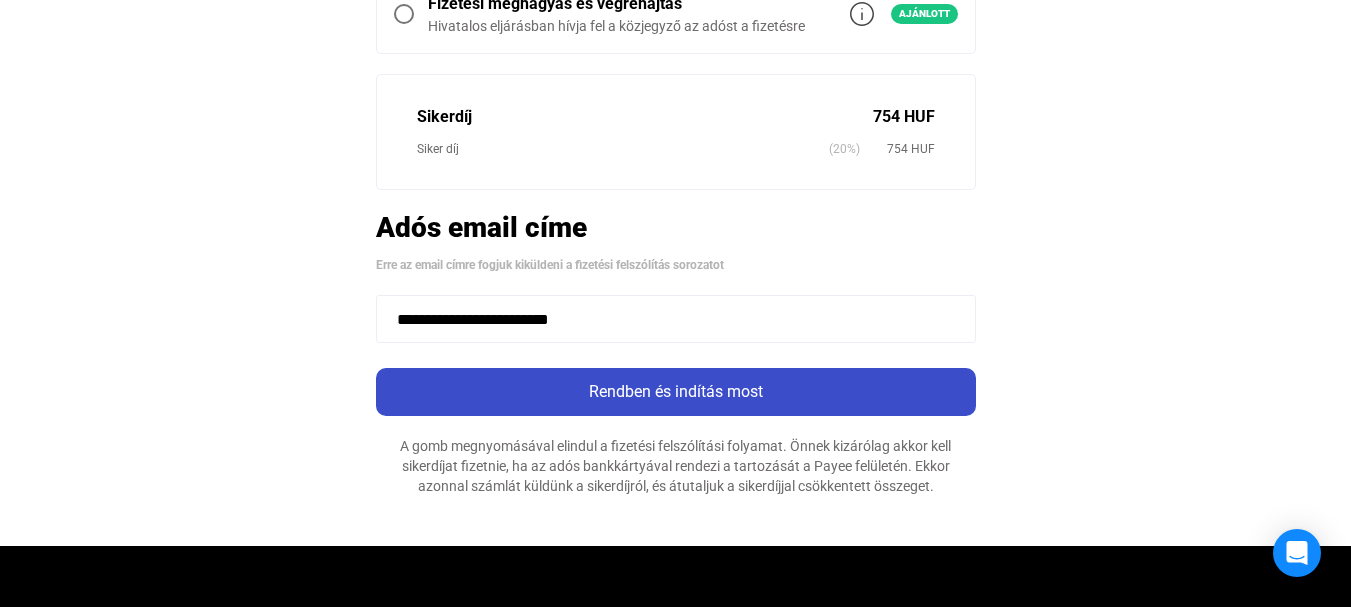 type on "**********" 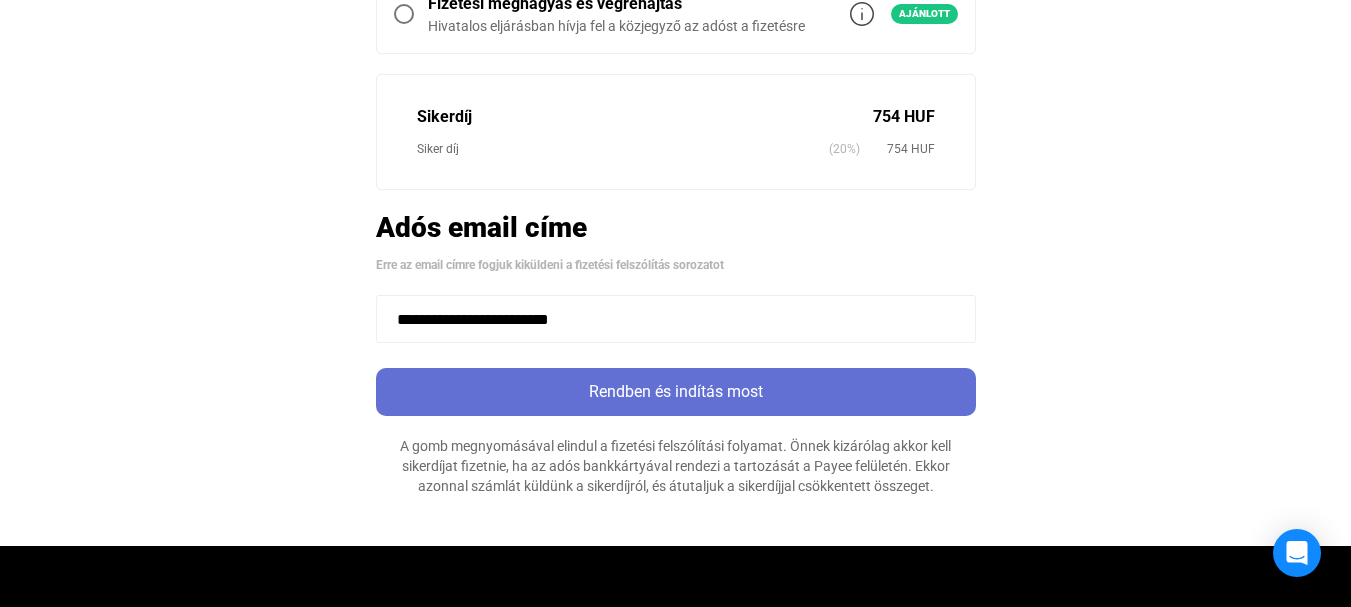 click on "Rendben és indítás most" at bounding box center [676, 392] 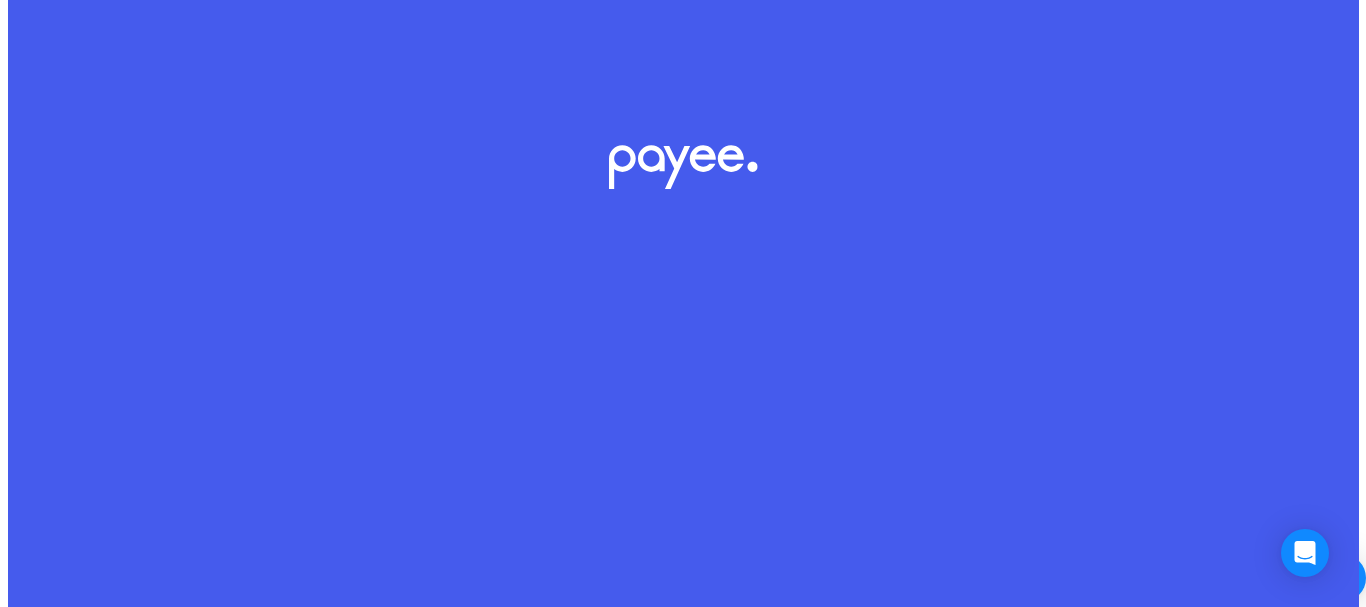 scroll, scrollTop: 0, scrollLeft: 0, axis: both 